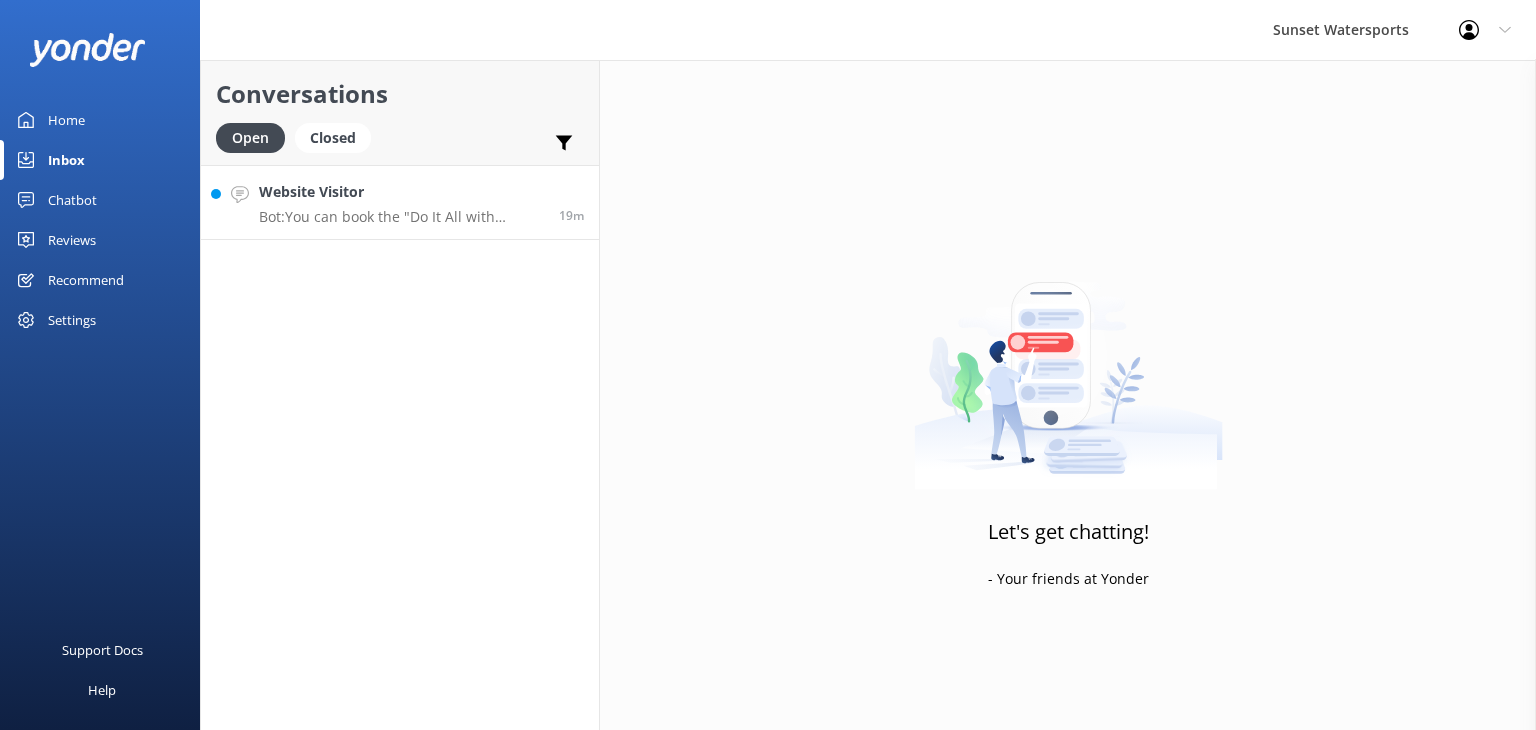scroll, scrollTop: 0, scrollLeft: 0, axis: both 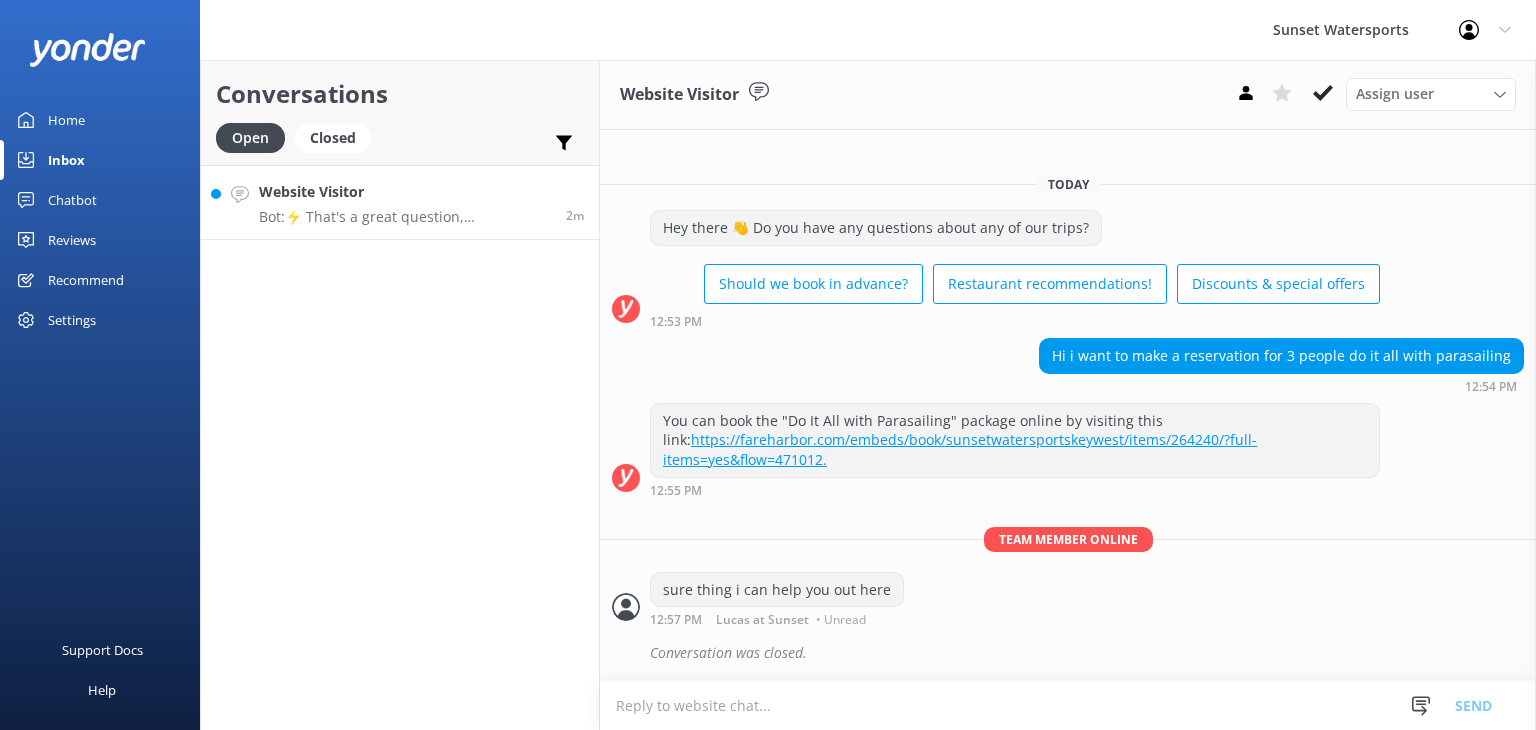 click on "Bot:  ⚡ That's a great question, unfortunately I do not know the answer. I'm going to reach out to another team member to help. Hold tight." at bounding box center (405, 217) 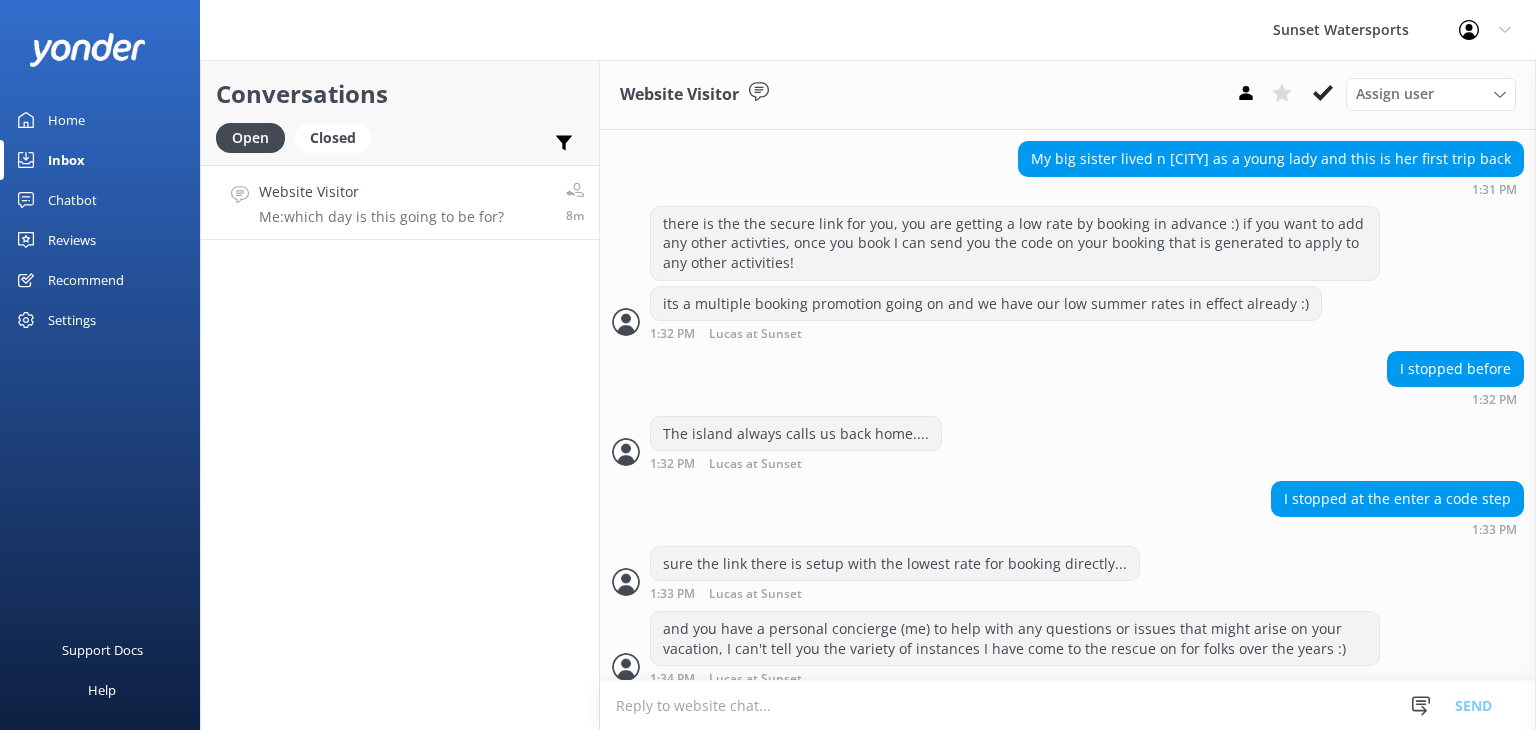 scroll, scrollTop: 2649, scrollLeft: 0, axis: vertical 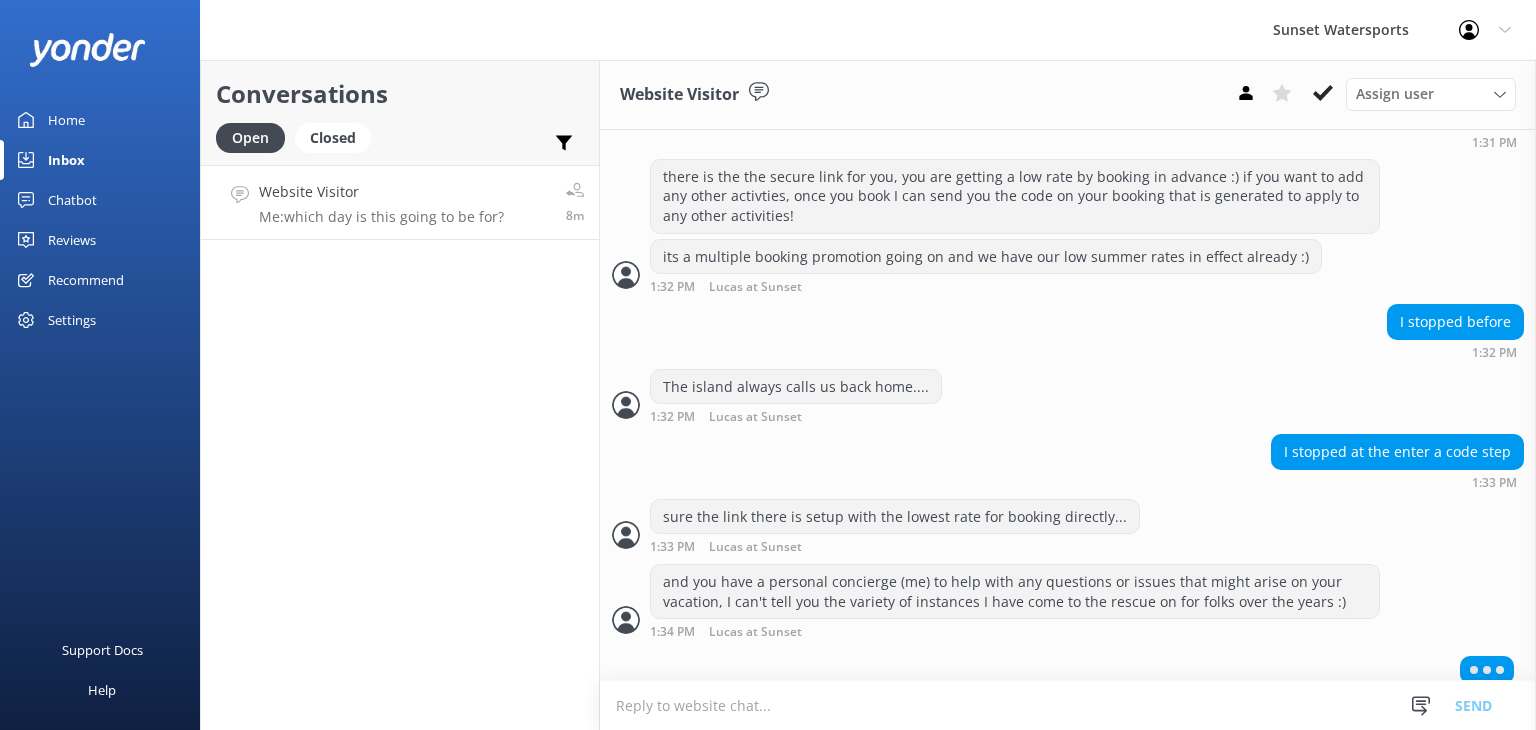 click on "Website Visitor Me:  which day is this going to be for?" at bounding box center [381, 202] 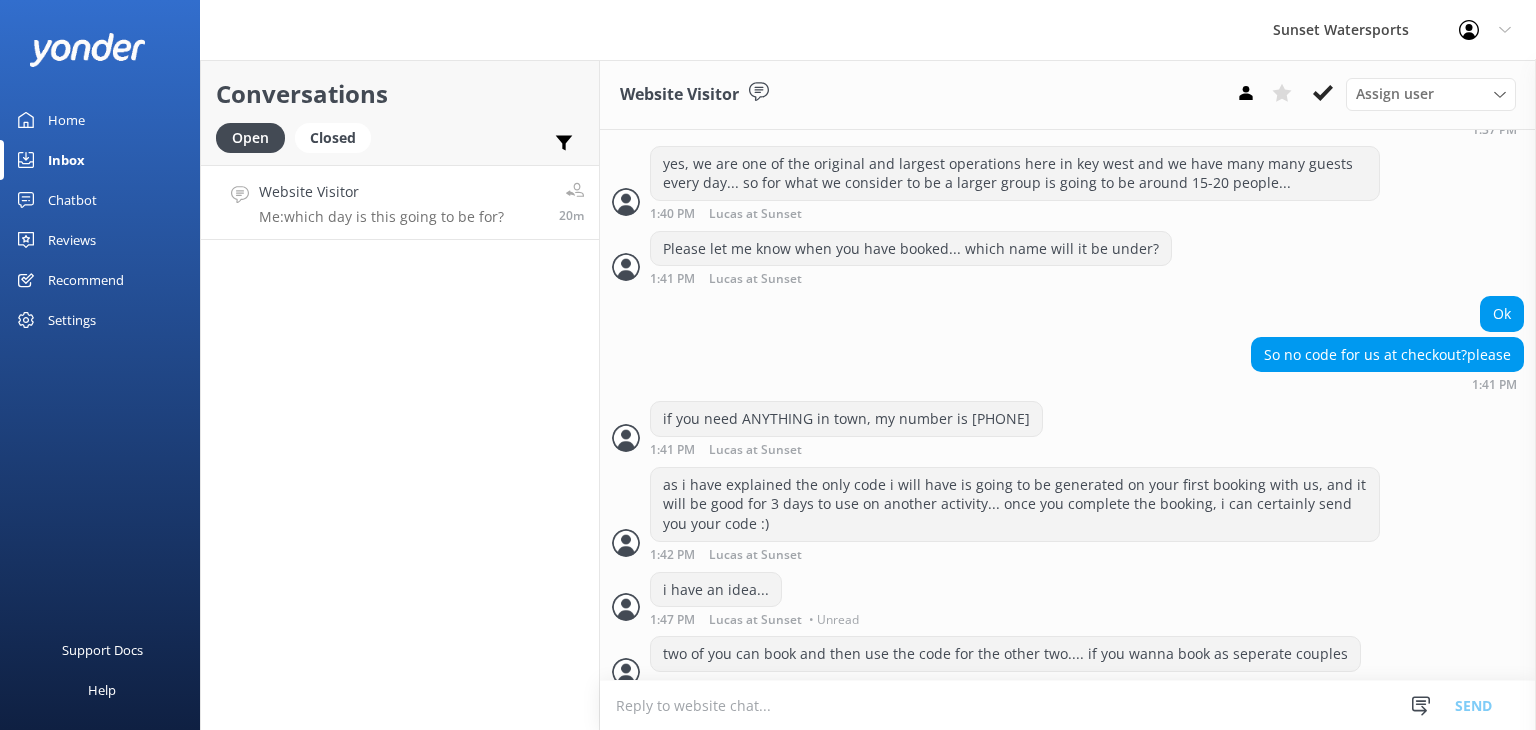 scroll, scrollTop: 3431, scrollLeft: 0, axis: vertical 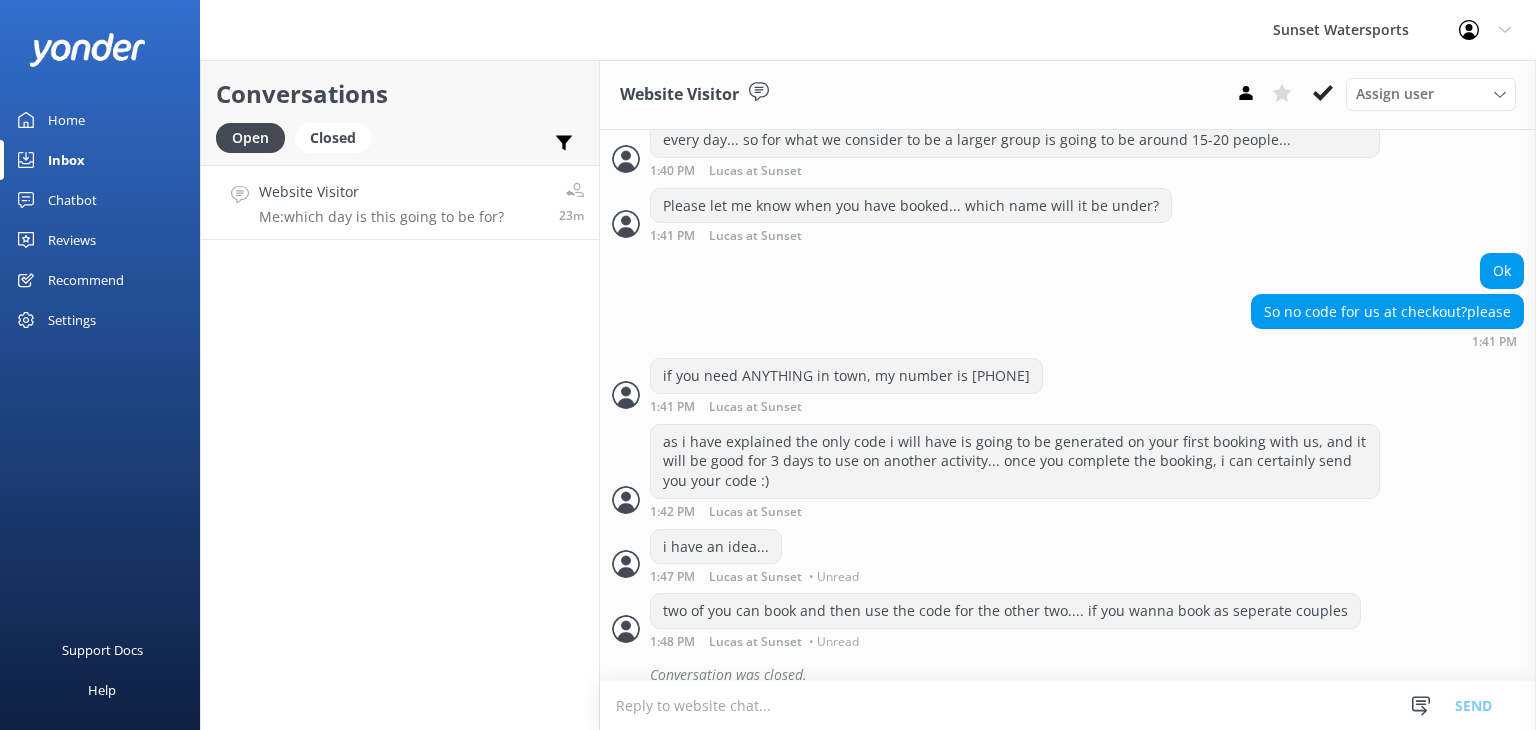 click on "Website Visitor Me:  which day is this going to be for?" at bounding box center [381, 202] 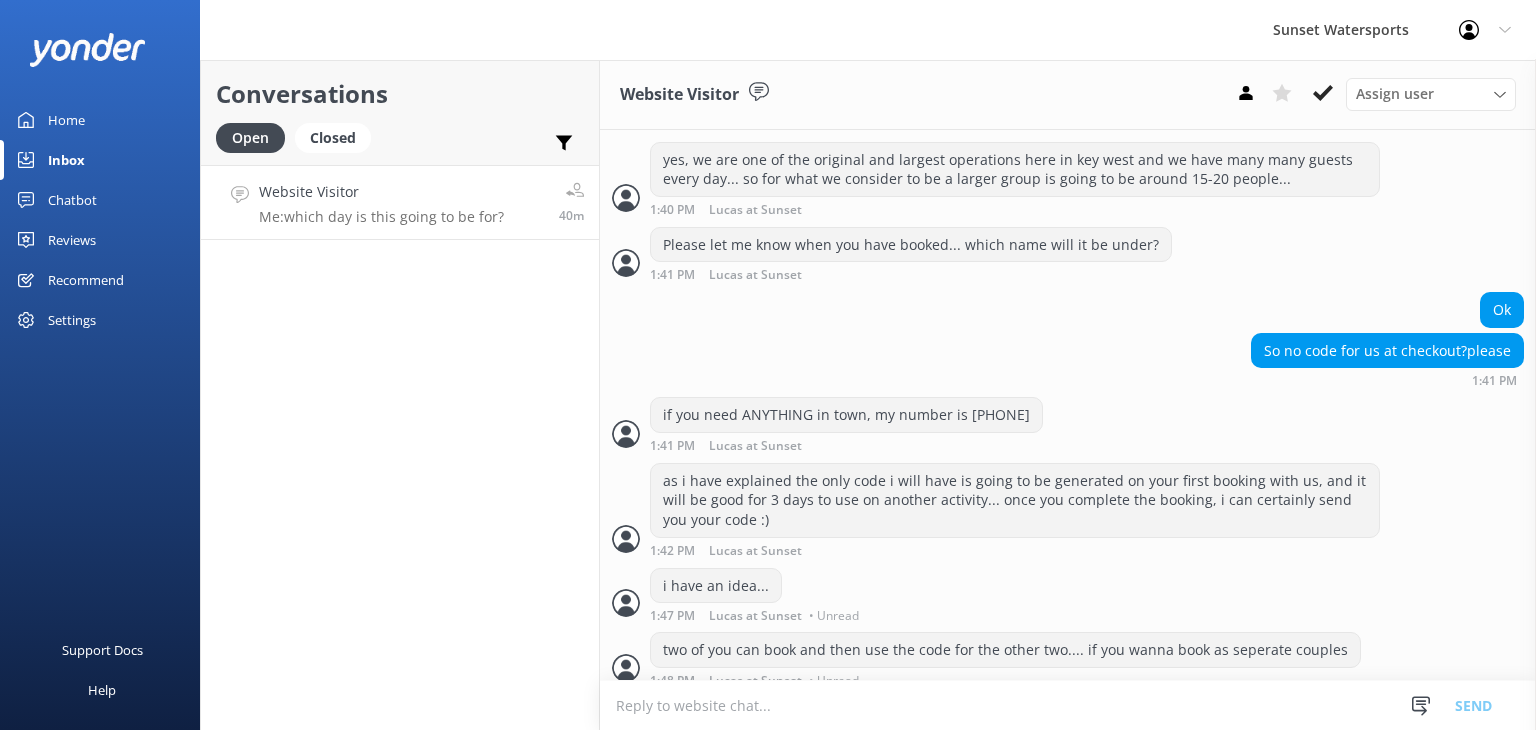 scroll, scrollTop: 3431, scrollLeft: 0, axis: vertical 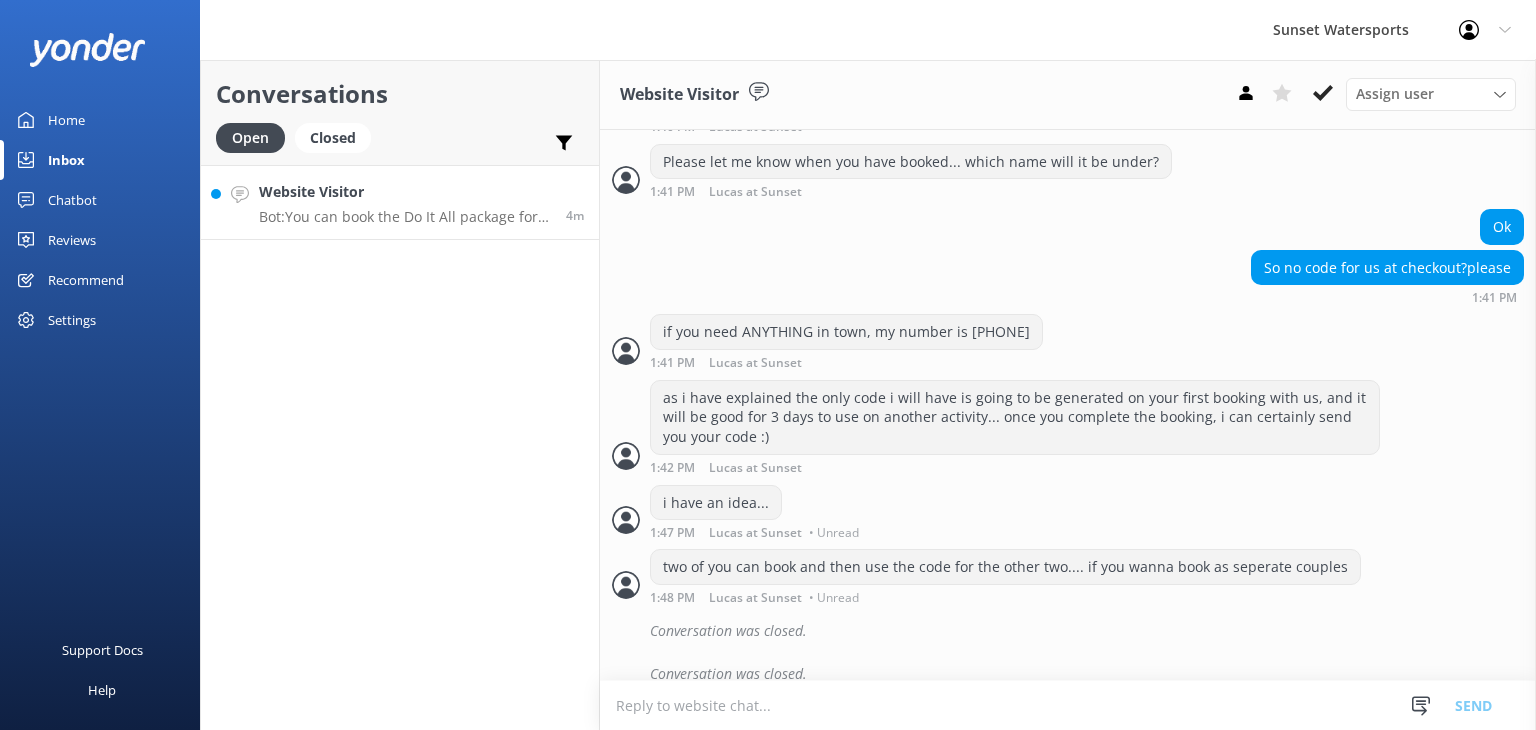 click on "Website Visitor Bot:  You can book the Do It All package for 3 people by visiting the following link: https://fareharbor.com/embeds/book/sunsetwatersportskeywest/?full-items=yes&flow=468359." at bounding box center [405, 202] 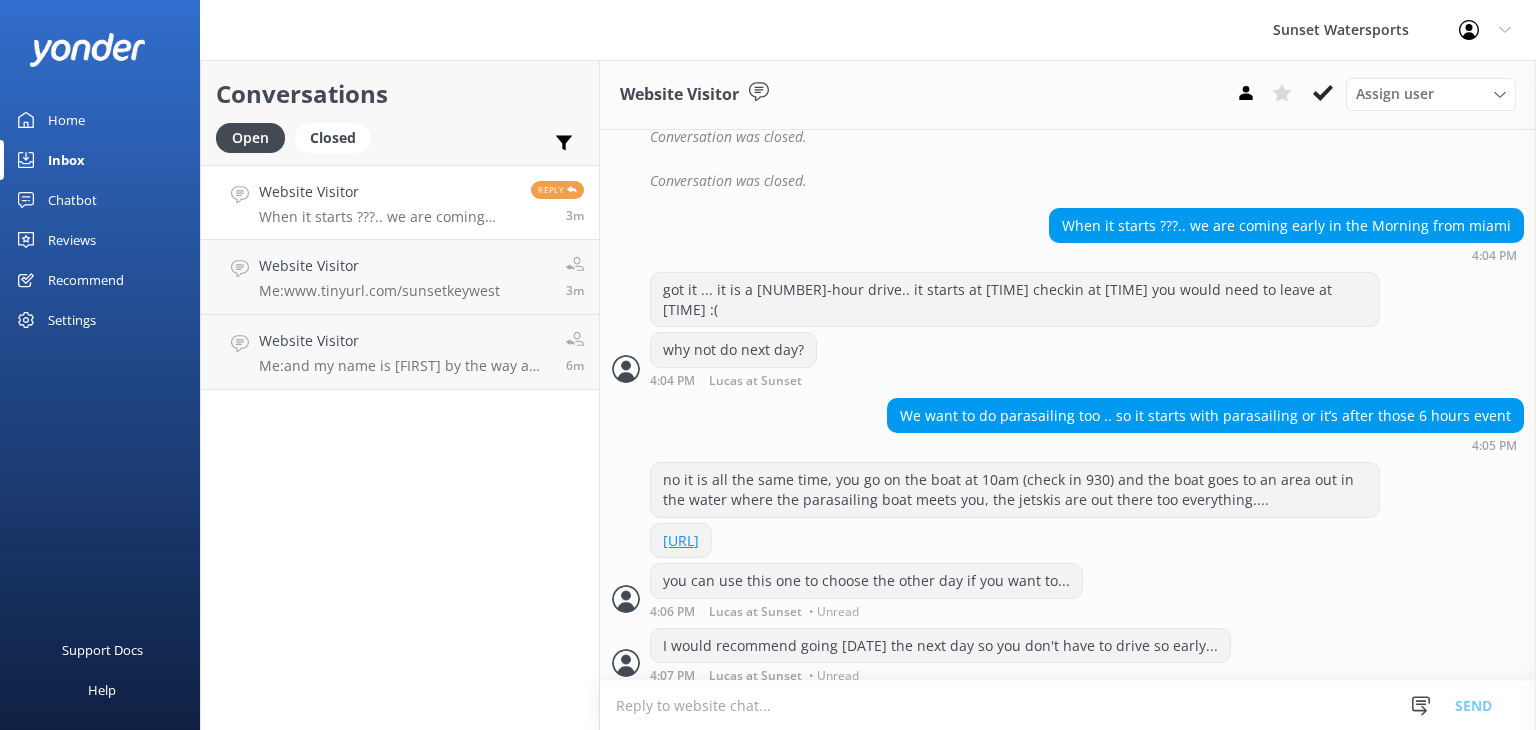 scroll, scrollTop: 765, scrollLeft: 0, axis: vertical 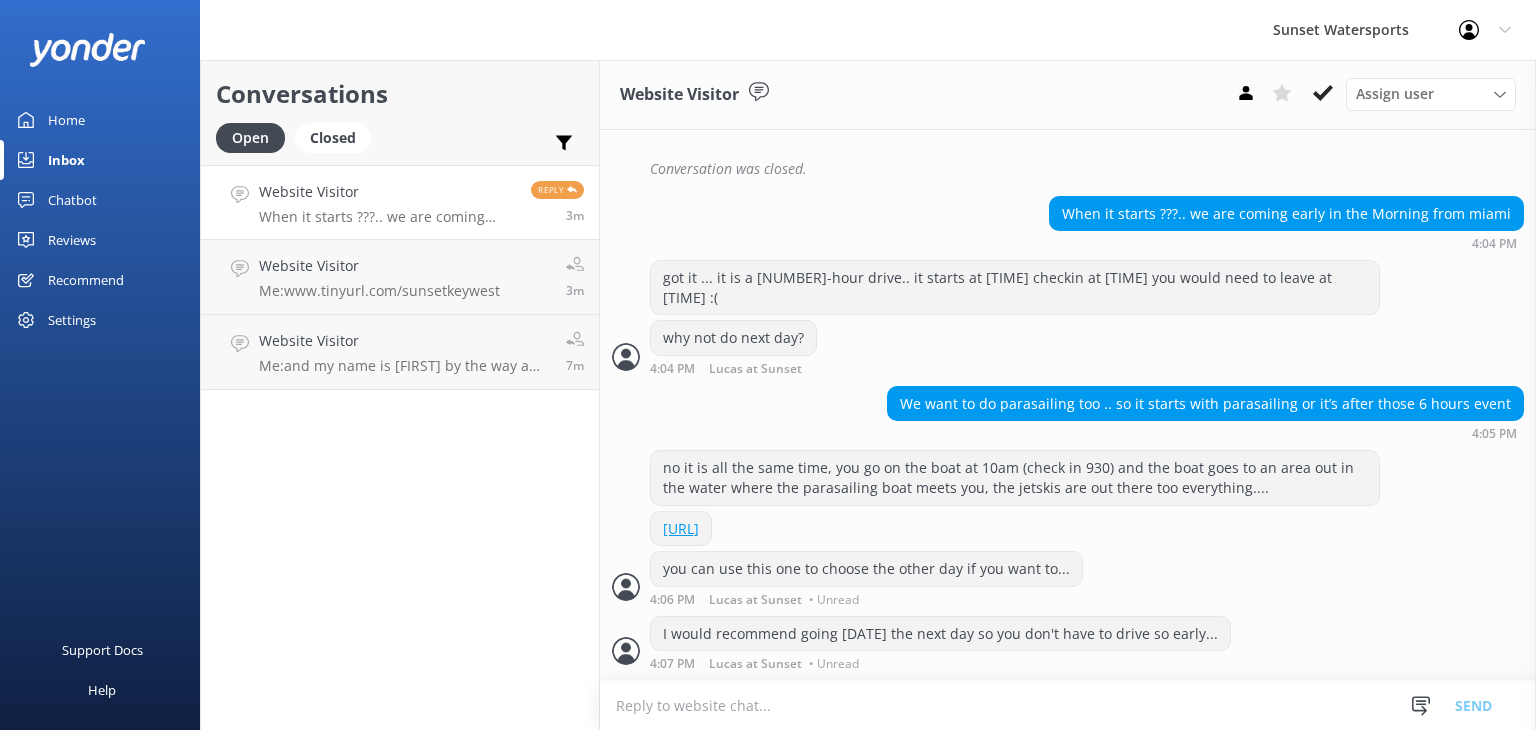 click on "Website Visitor" at bounding box center (387, 192) 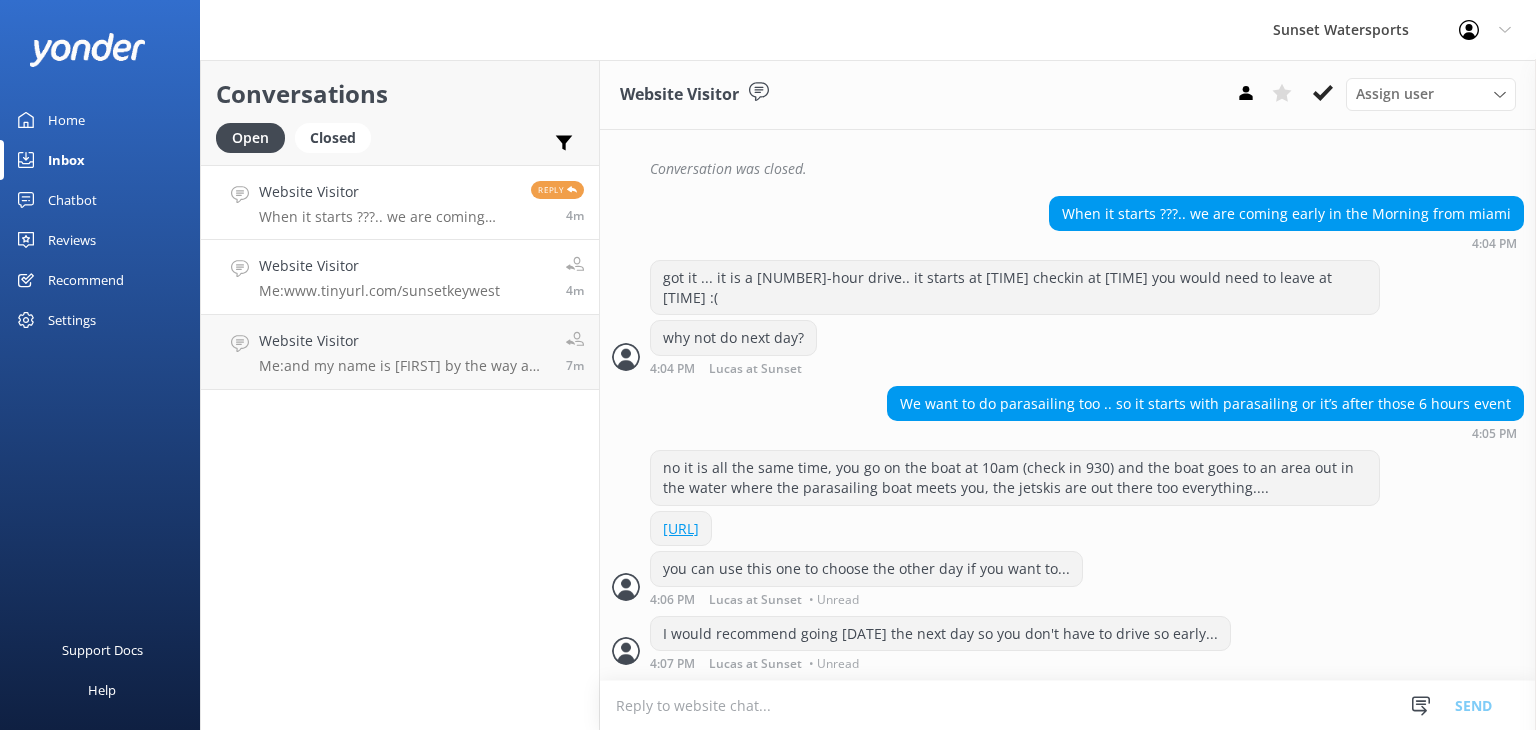 click on "Website Visitor" at bounding box center [379, 266] 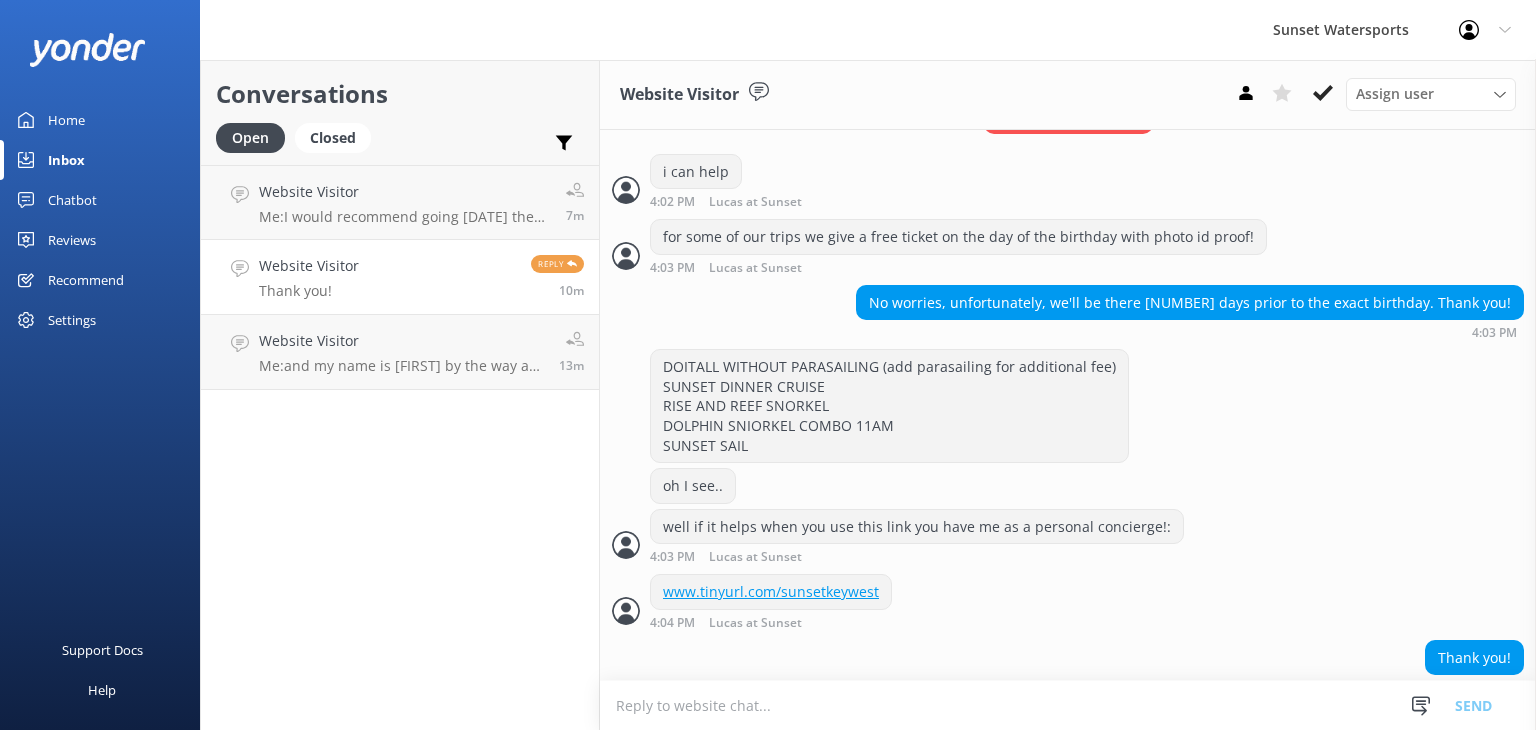 scroll, scrollTop: 429, scrollLeft: 0, axis: vertical 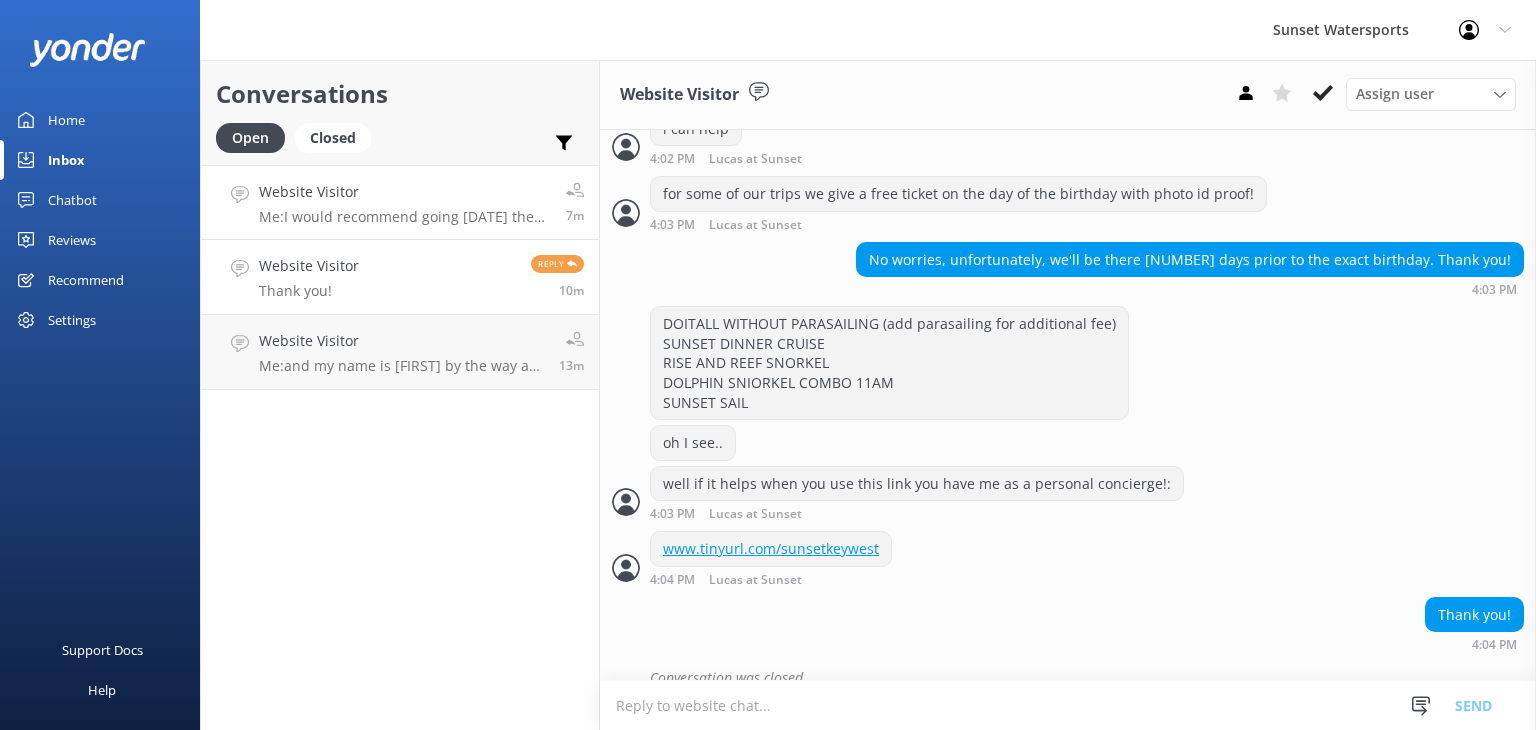 click on "Me:  I would recommend going  8/5 the next day so you don't have to drive so early..." at bounding box center [405, 217] 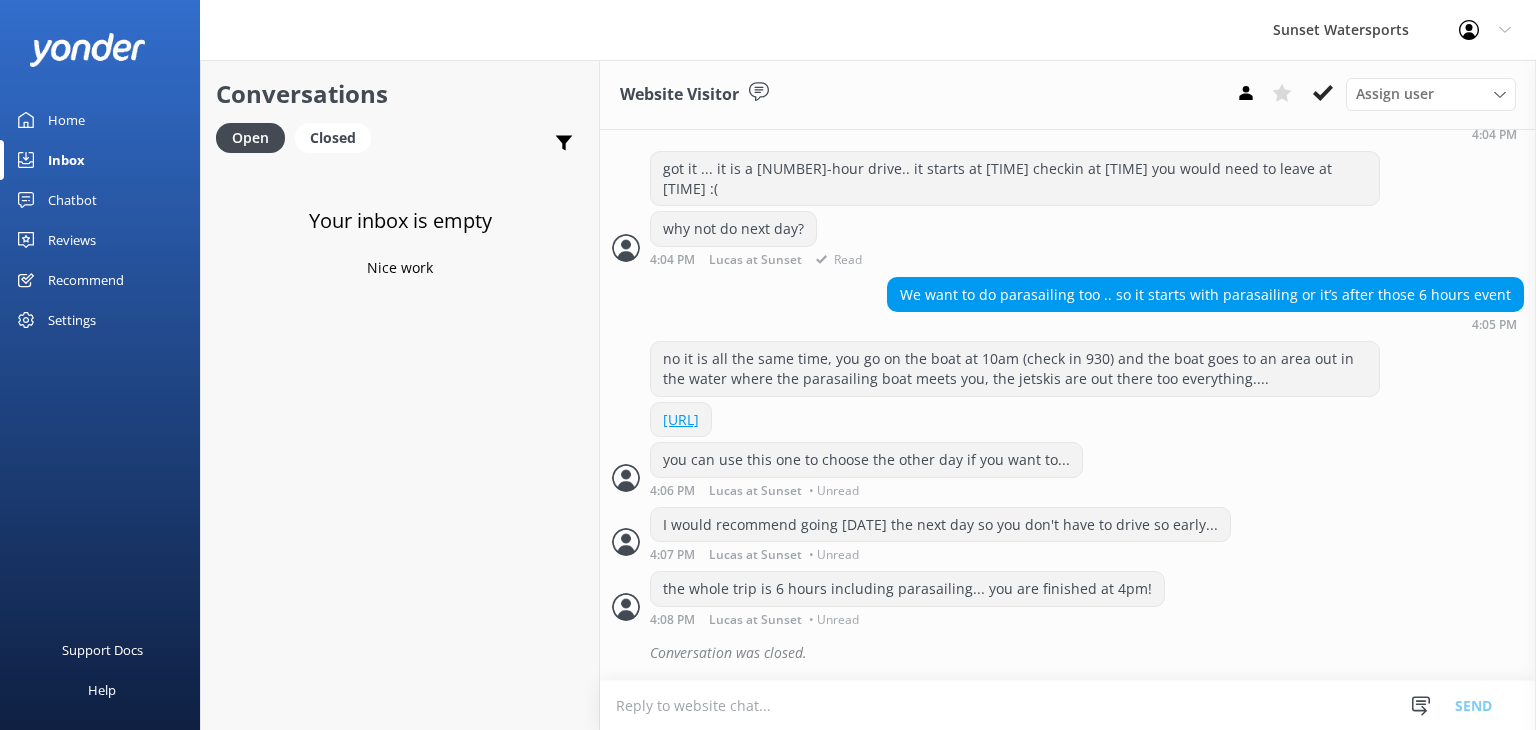 scroll, scrollTop: 873, scrollLeft: 0, axis: vertical 